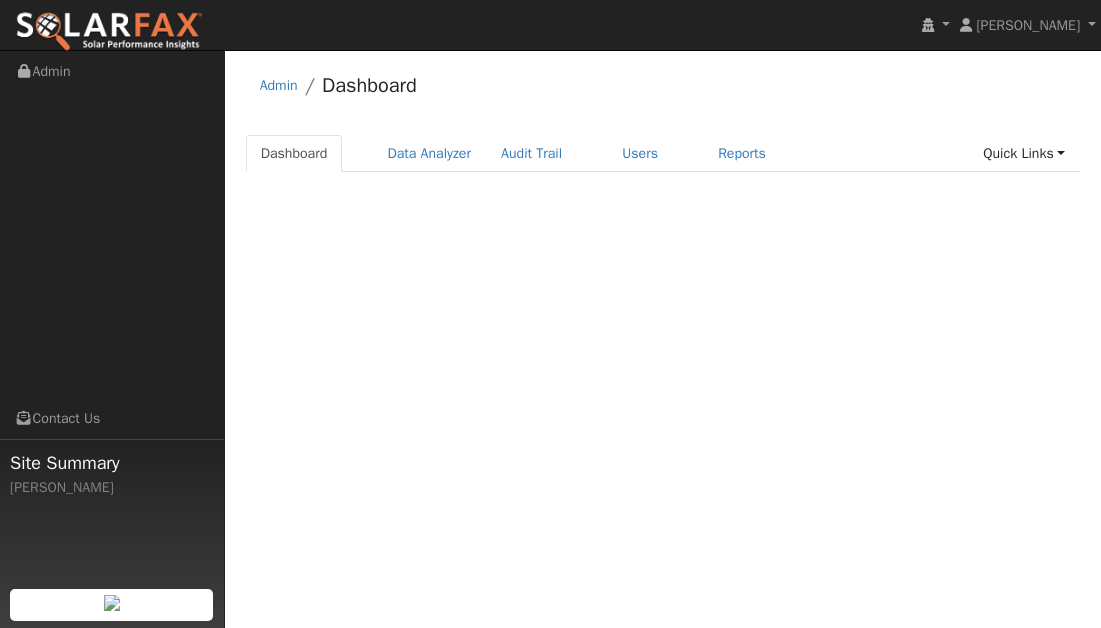 scroll, scrollTop: 0, scrollLeft: 0, axis: both 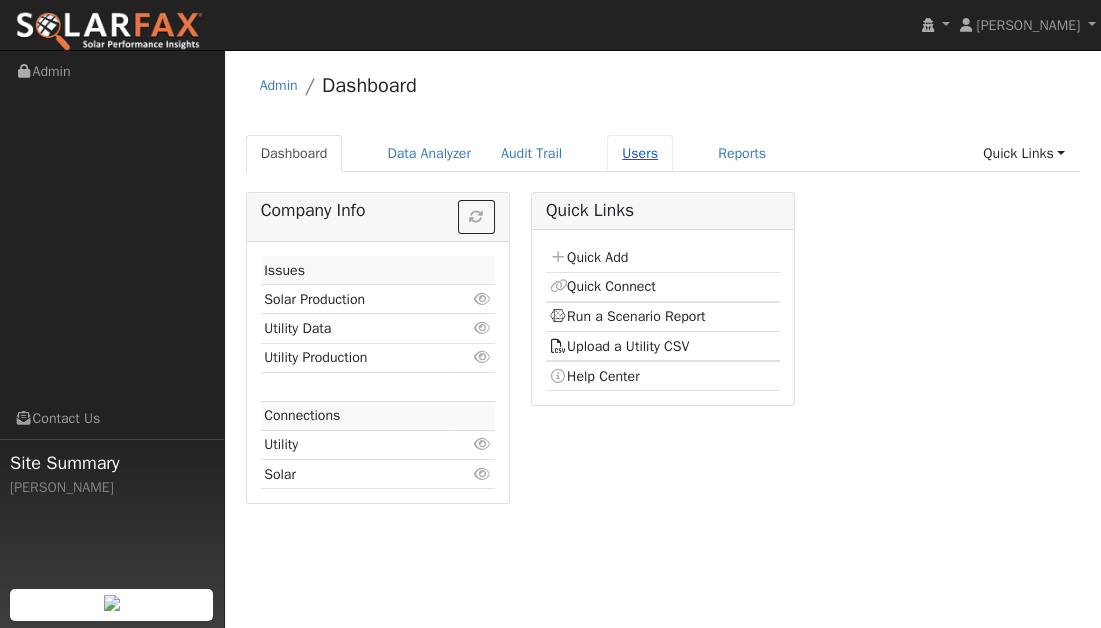 click on "Users" at bounding box center [640, 153] 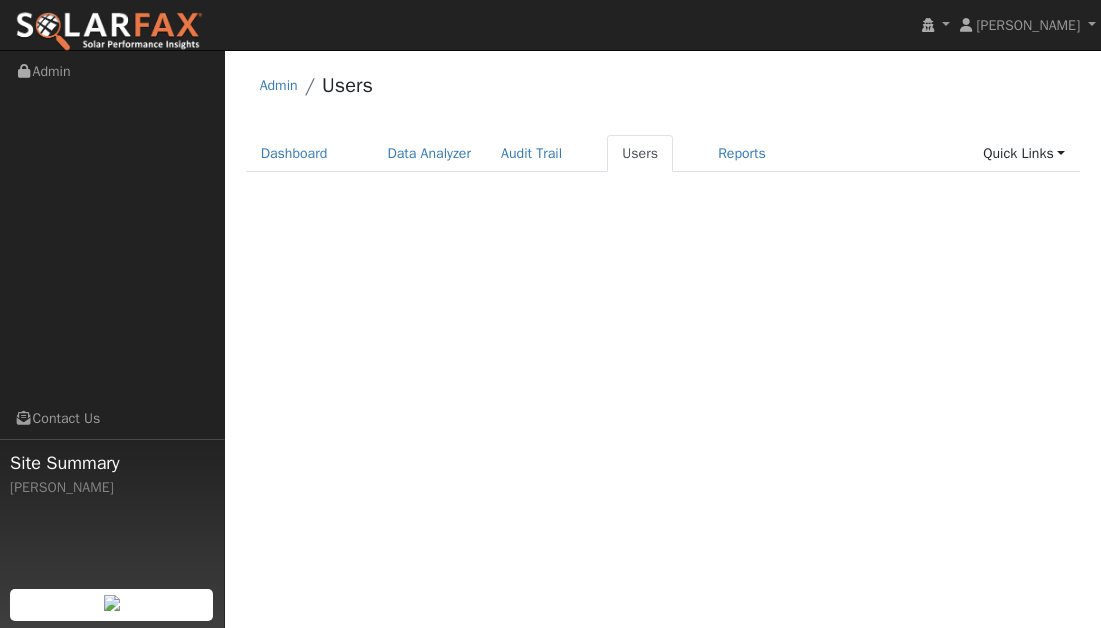 scroll, scrollTop: 0, scrollLeft: 0, axis: both 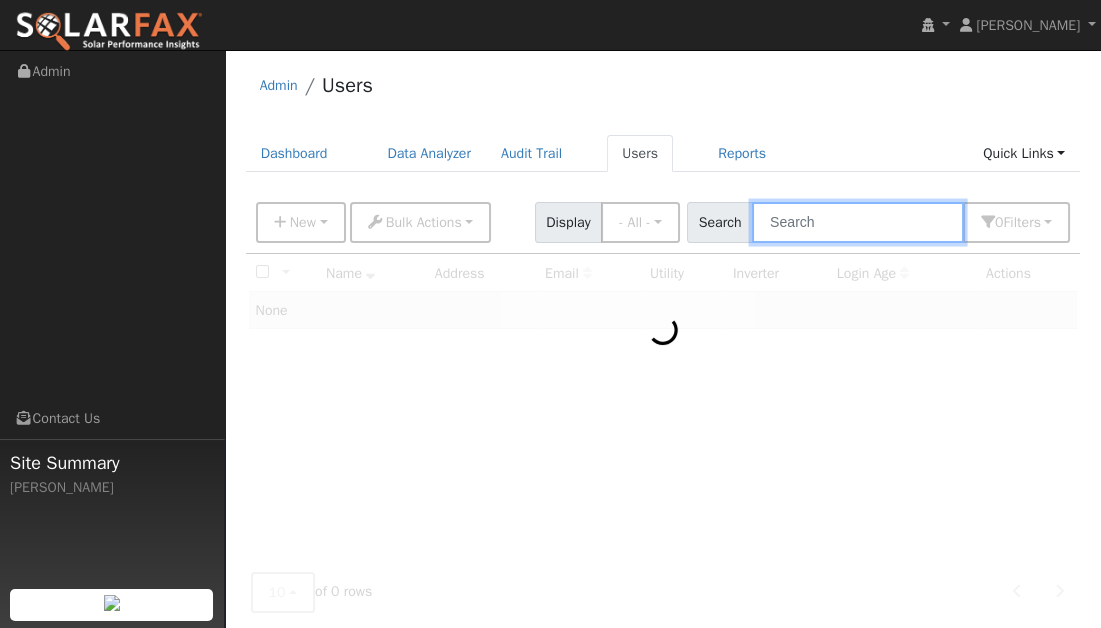 click at bounding box center [858, 222] 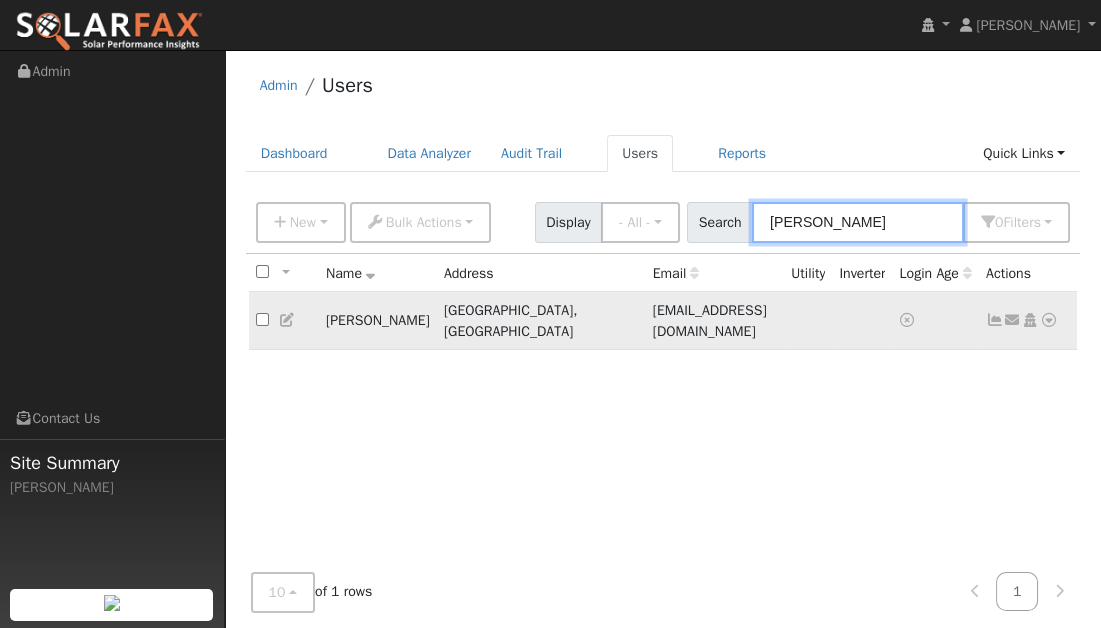 type on "carlos" 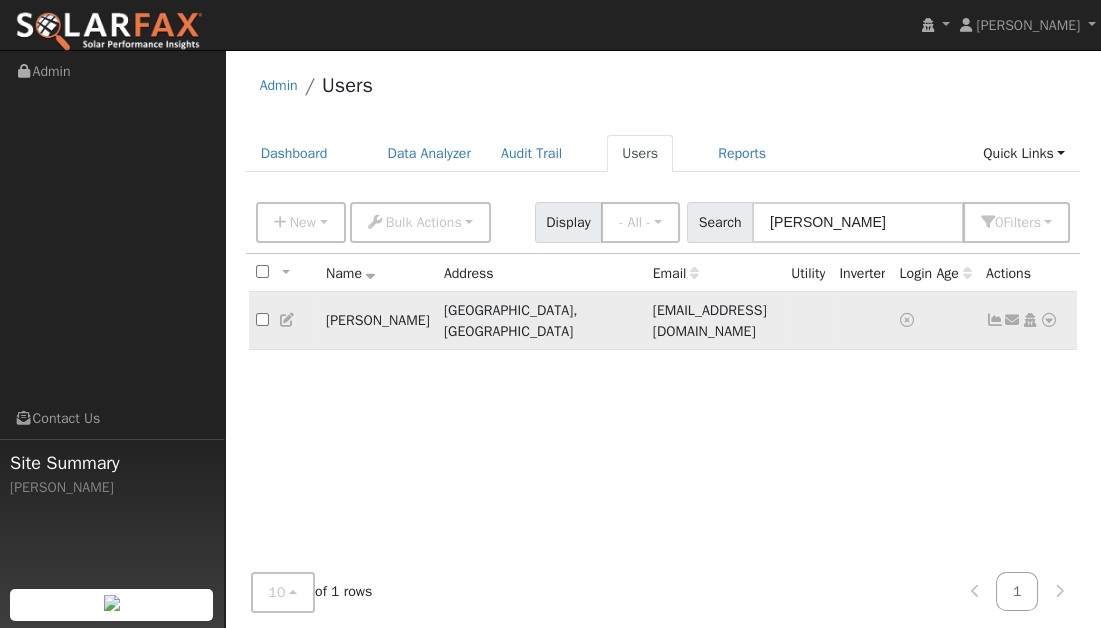 click at bounding box center (995, 320) 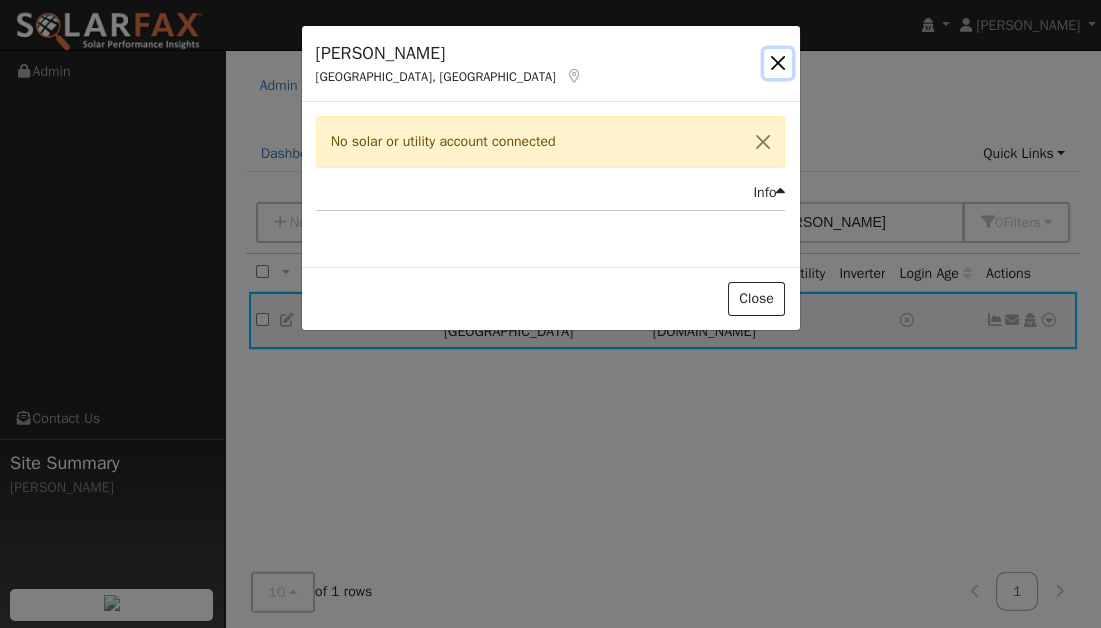 drag, startPoint x: 781, startPoint y: 63, endPoint x: 826, endPoint y: 143, distance: 91.787796 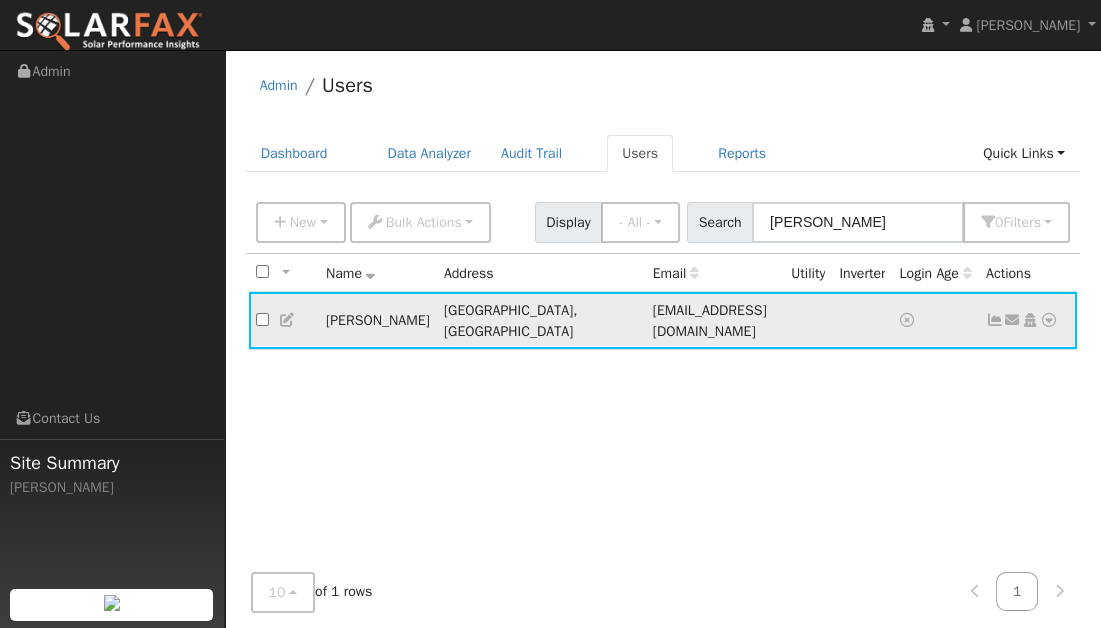 scroll, scrollTop: 0, scrollLeft: 0, axis: both 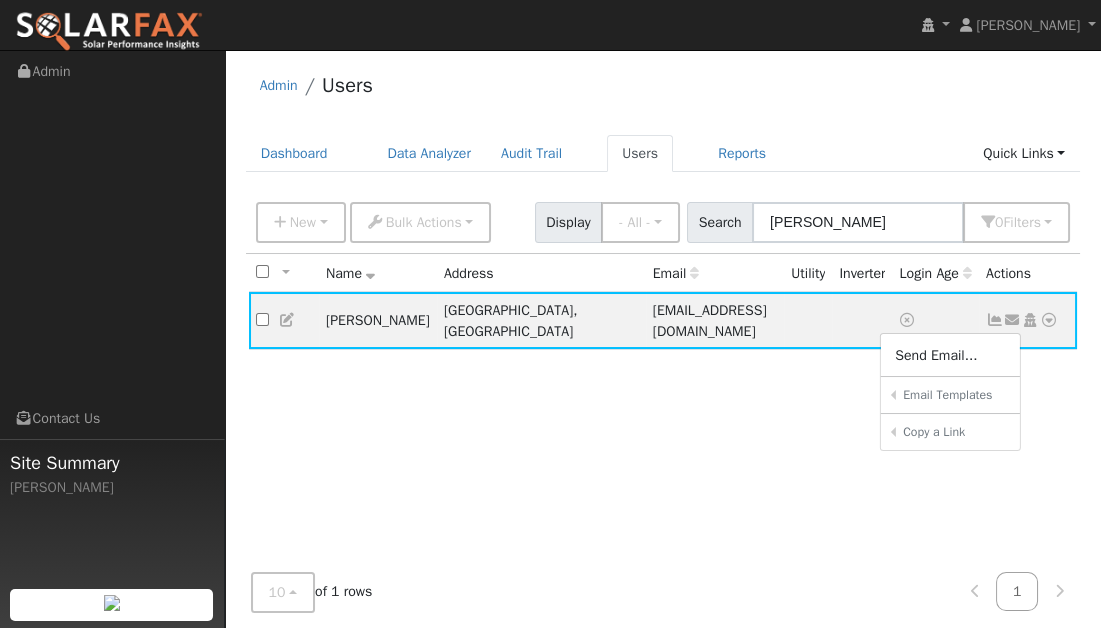 click on "30-Day Access Notification" at bounding box center (0, 0) 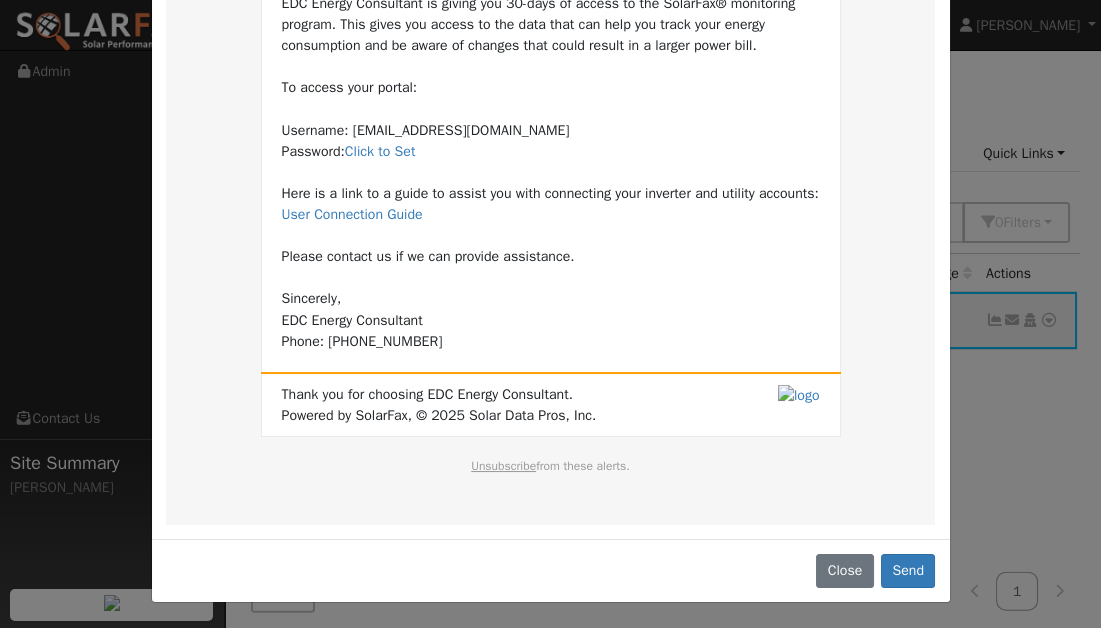 scroll, scrollTop: 286, scrollLeft: 0, axis: vertical 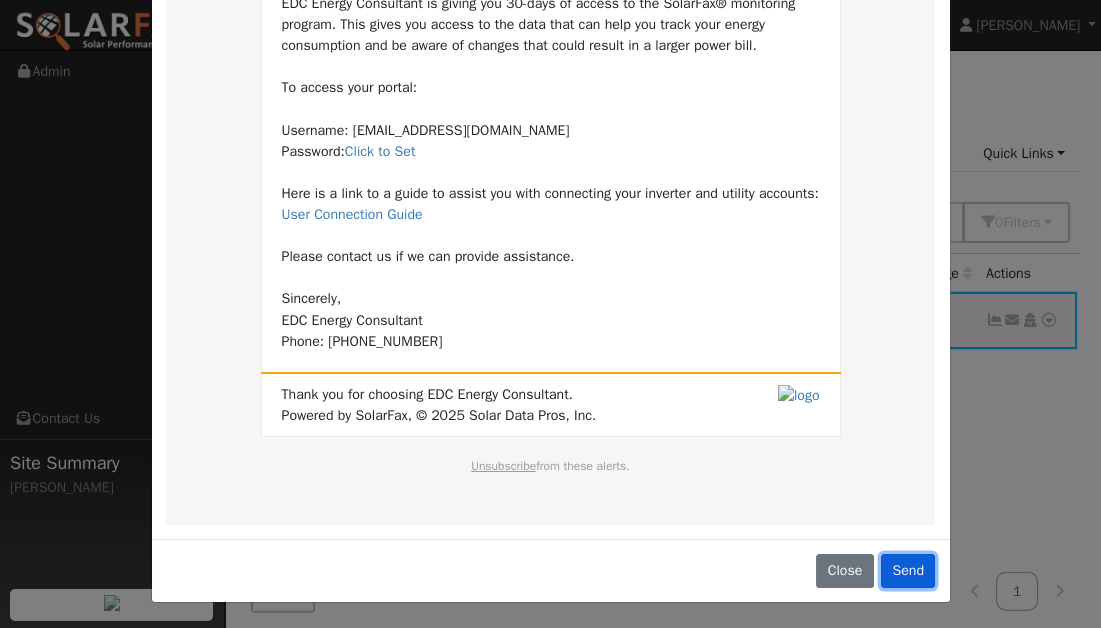 click on "Send" at bounding box center (908, 571) 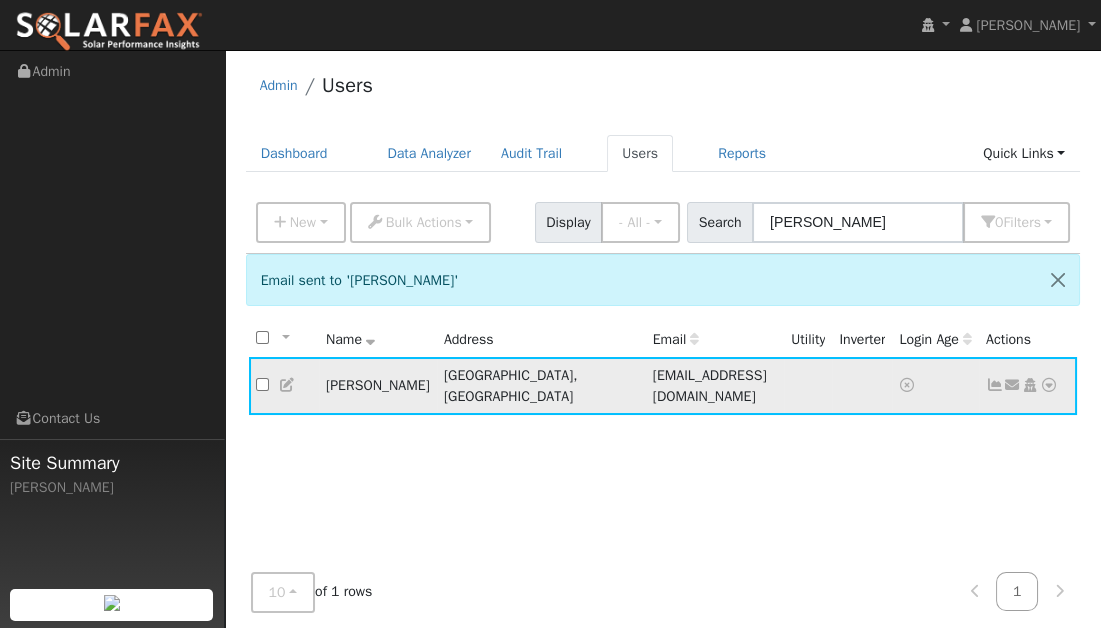 click at bounding box center (1049, 385) 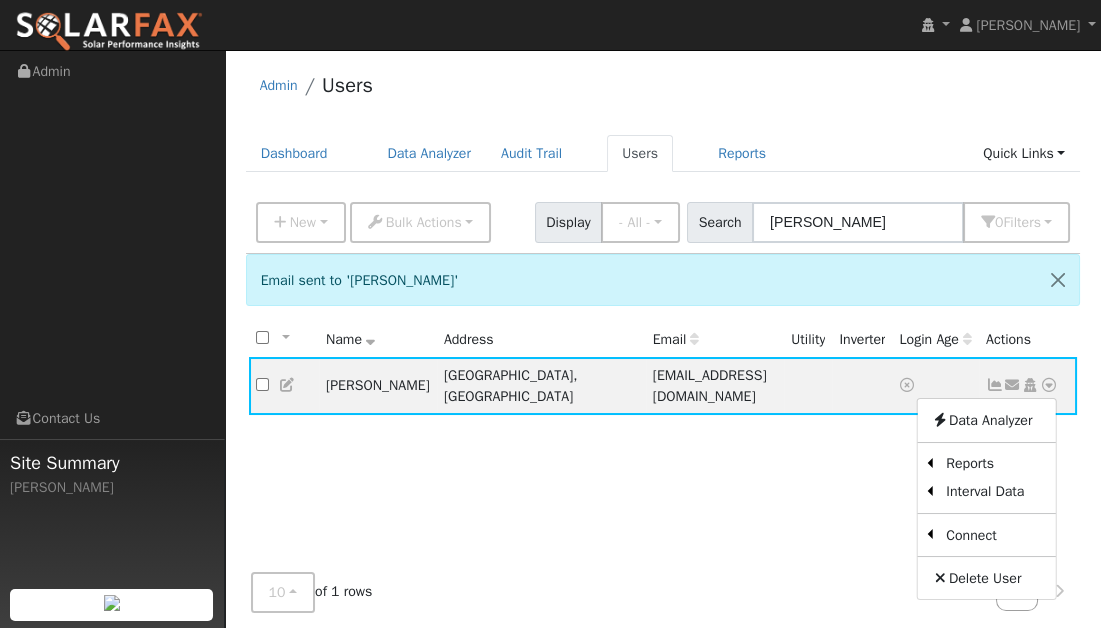 click on "All None All on page None on page  Name  Address  Email  Utility Inverter  Login Age  Actions Carlos Miramontez  Claremont, CA cmygame@verizon.net    Send Email... Email Templates Global Templates 30-Day Access Notification Company User Welcome Email Sharing Data for Solar / Battery Proposal Copy a Link Reset Password Open Access  Data Analyzer  Reports Scenario Health Check Account Timeline User Audit Trail  Interval Data Import From CSV  Connect  Utility  Solar  Delete User" at bounding box center (663, 508) 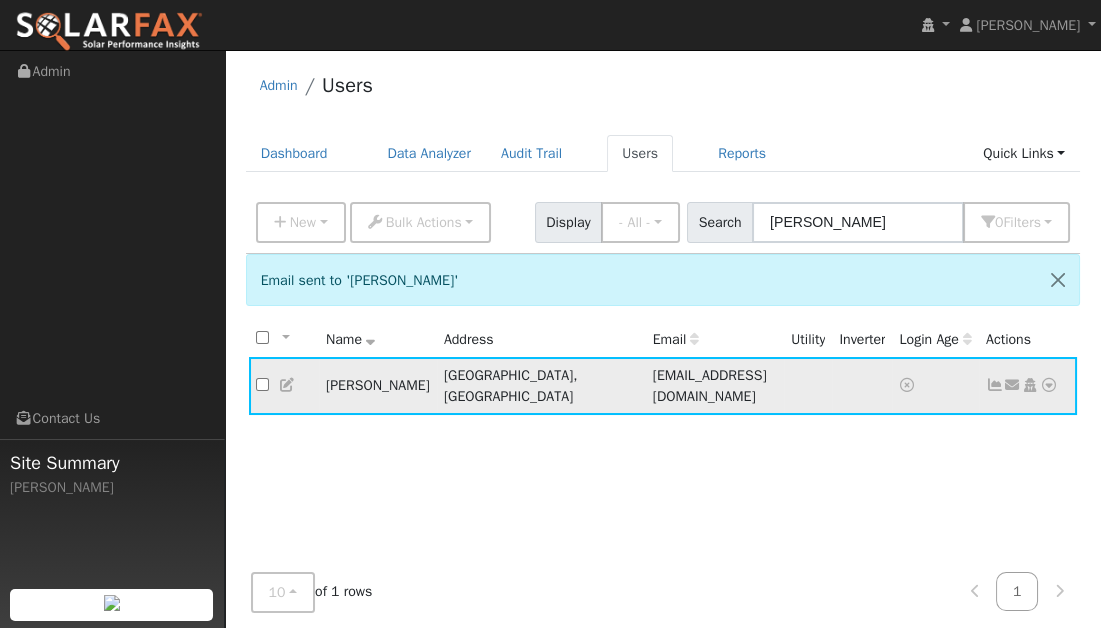 click at bounding box center [1049, 385] 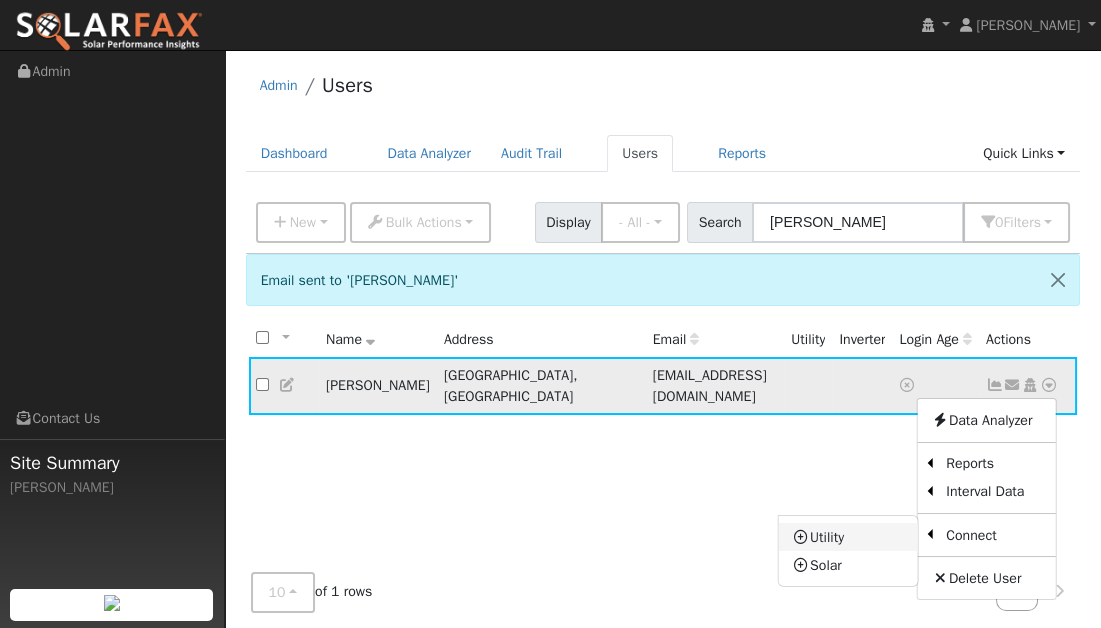 click on "Utility" at bounding box center (847, 537) 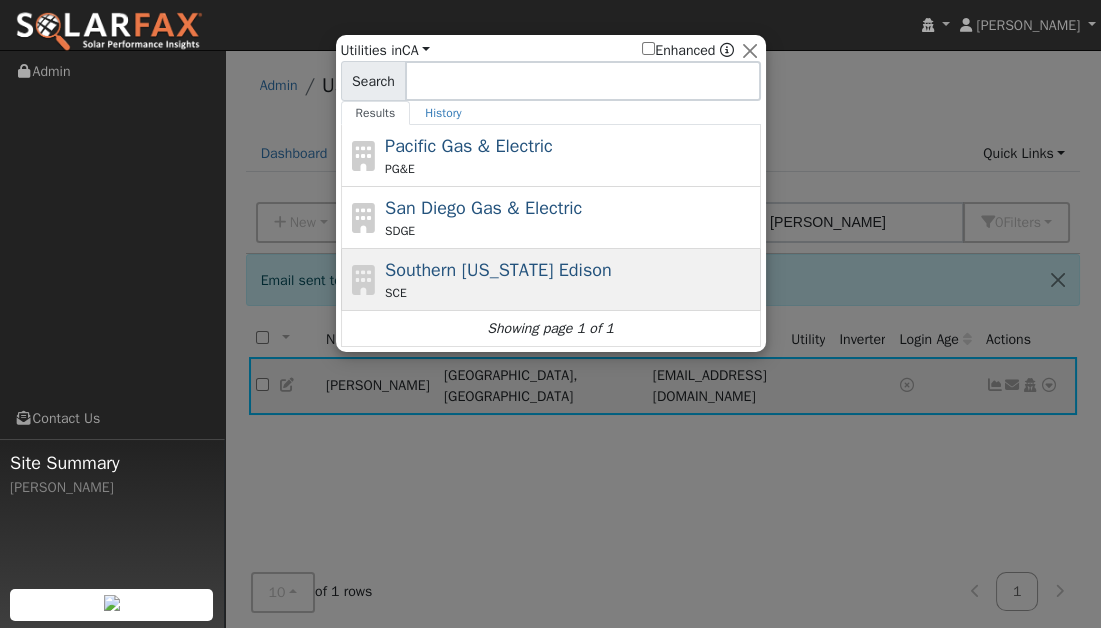 click on "Southern California Edison" at bounding box center [498, 270] 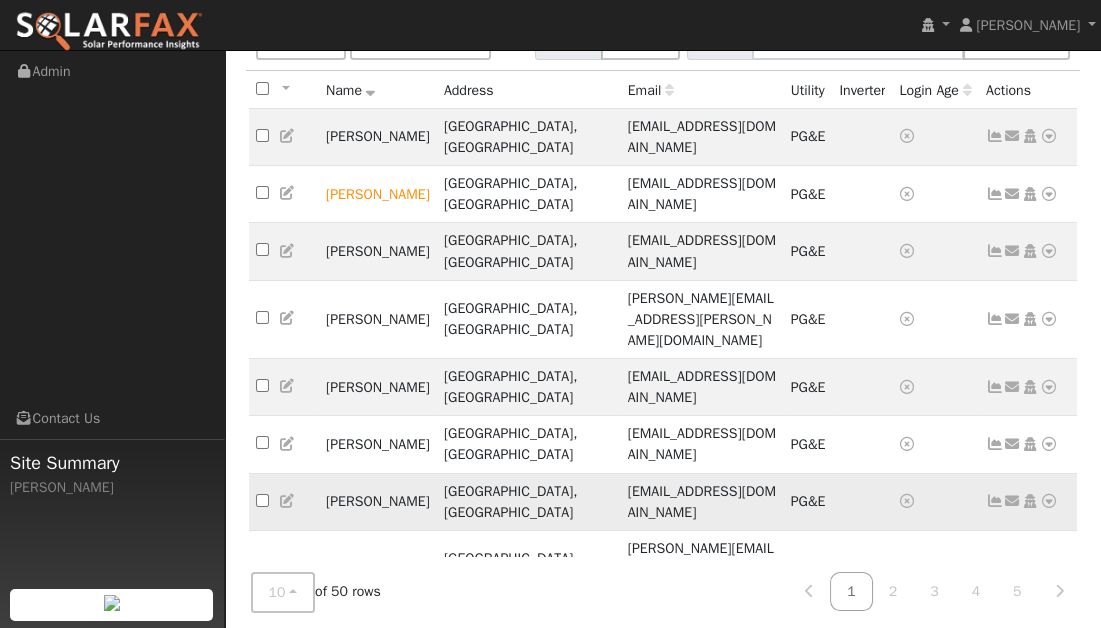 scroll, scrollTop: 260, scrollLeft: 0, axis: vertical 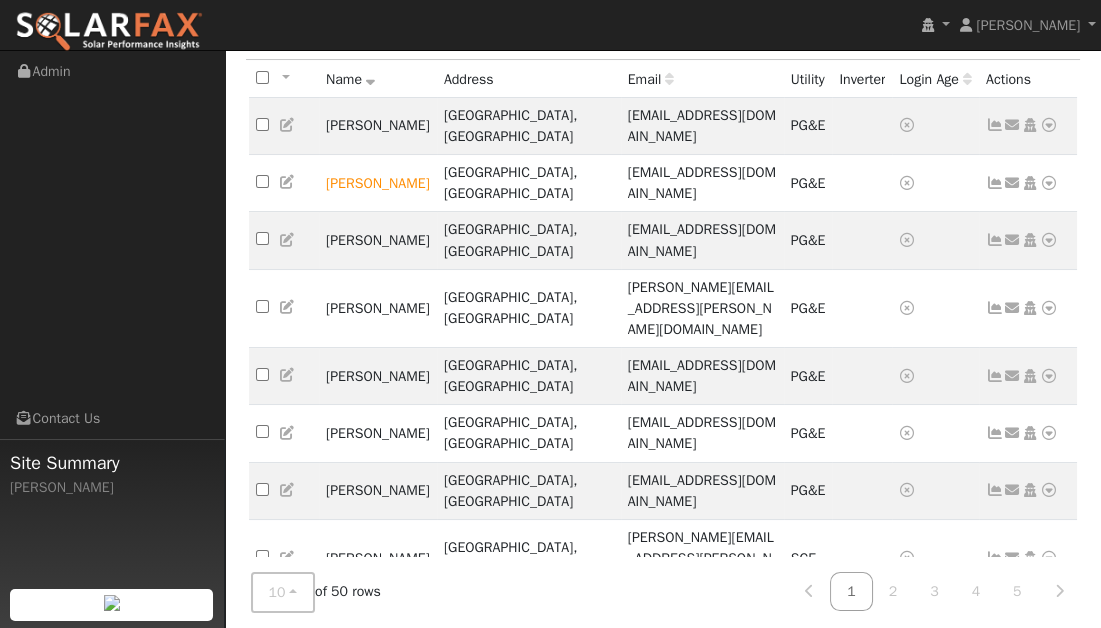 click on "Jovies Caballero" at bounding box center [378, 694] 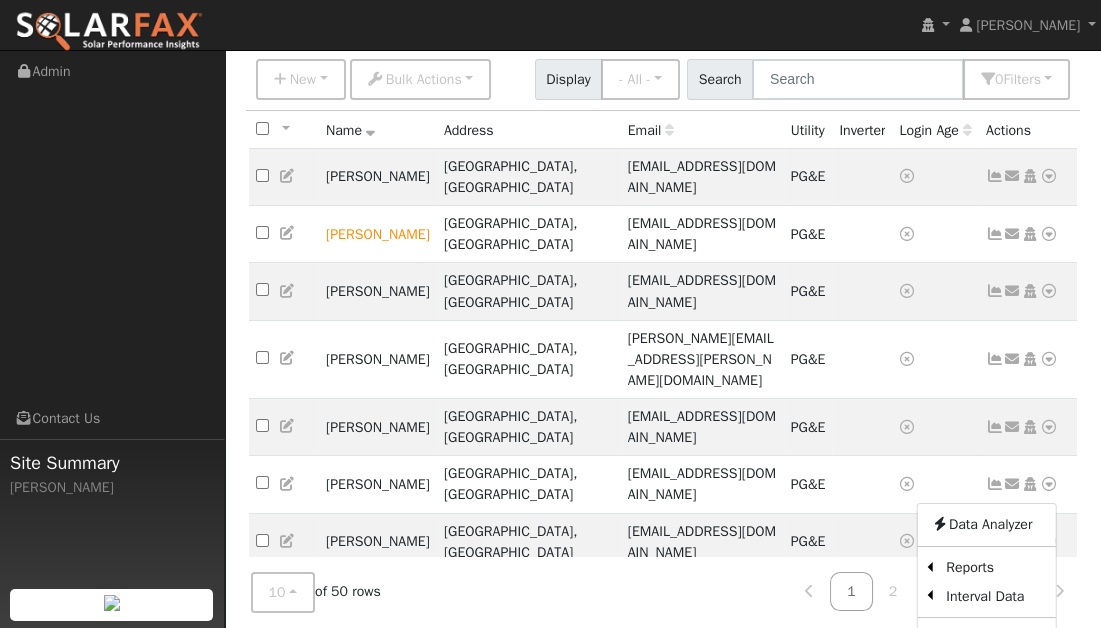 scroll, scrollTop: 140, scrollLeft: 0, axis: vertical 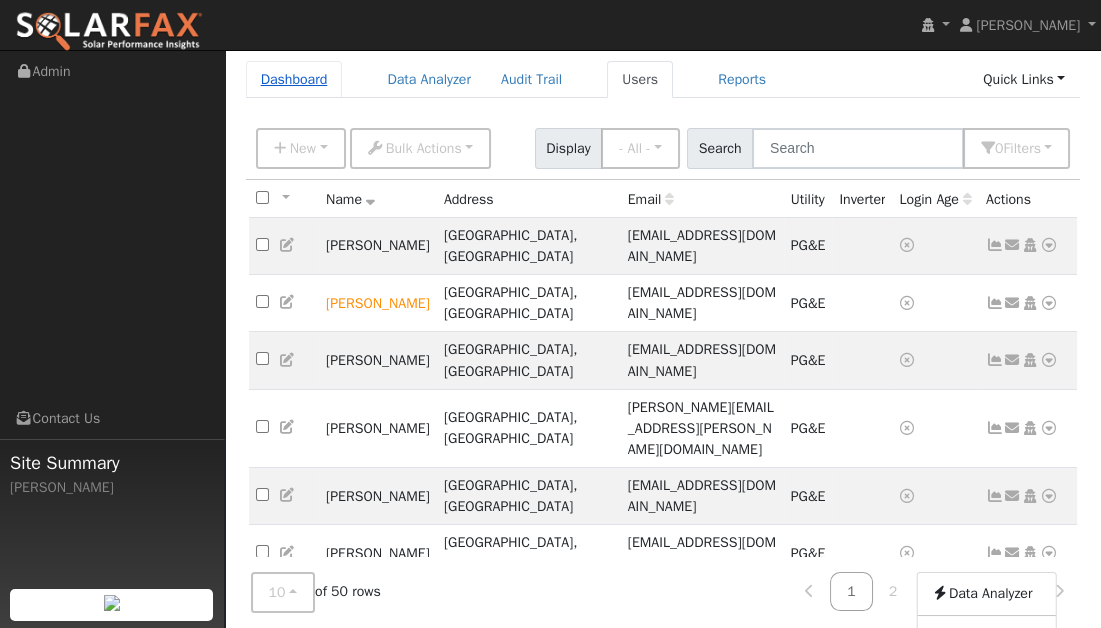 click on "Dashboard" at bounding box center [294, 79] 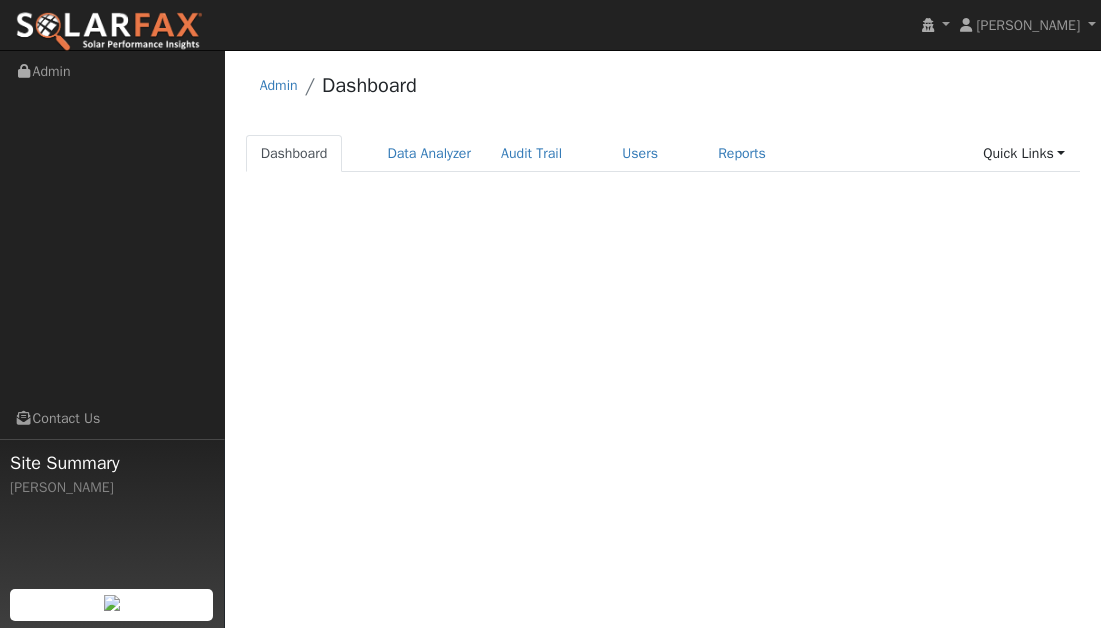 scroll, scrollTop: 0, scrollLeft: 0, axis: both 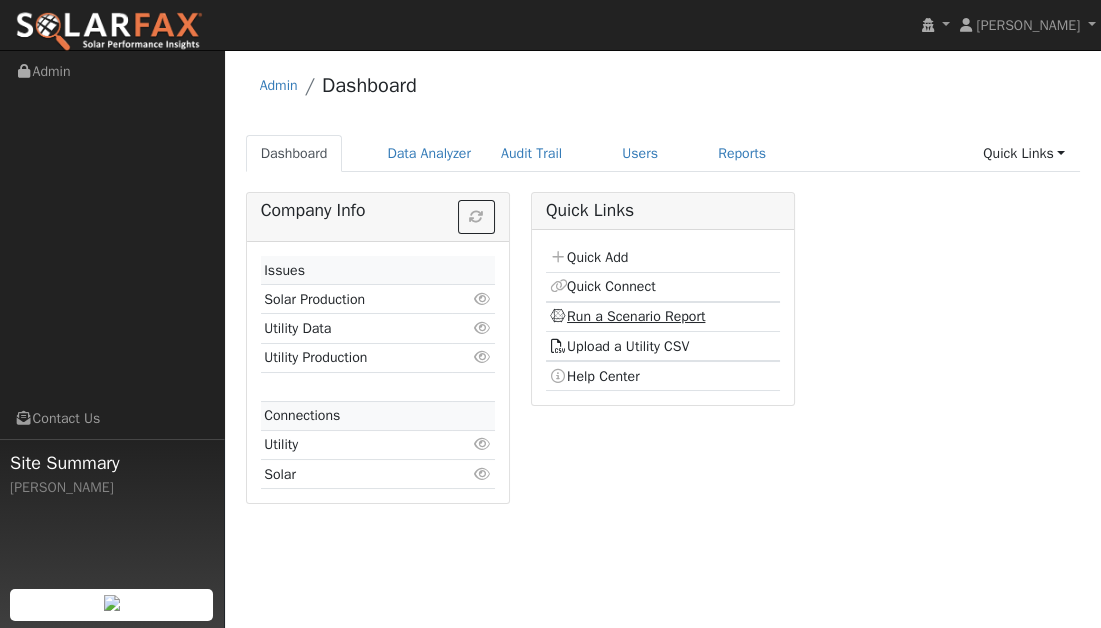 click on "Run a Scenario Report" at bounding box center [627, 316] 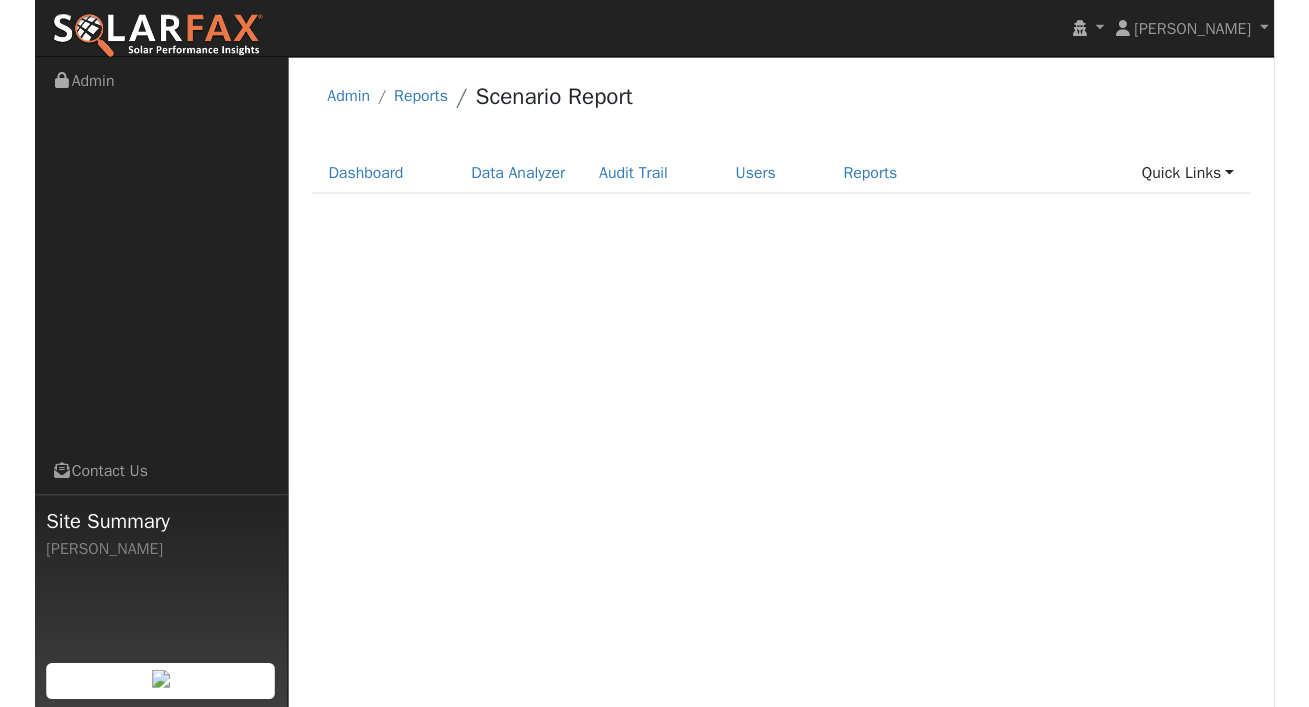 scroll, scrollTop: 0, scrollLeft: 0, axis: both 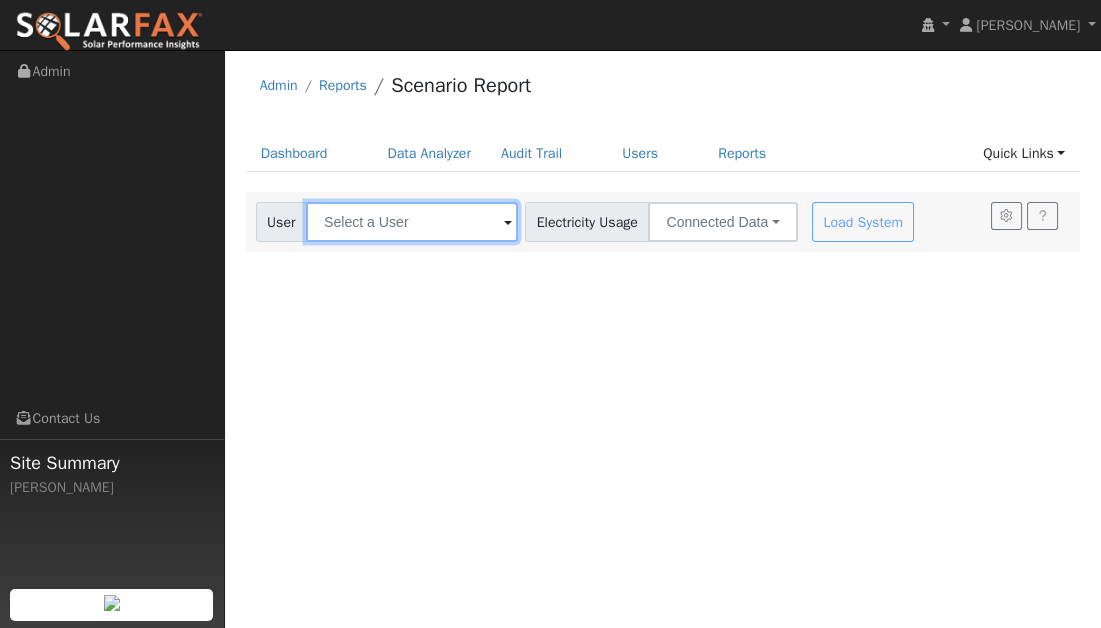 click at bounding box center (412, 222) 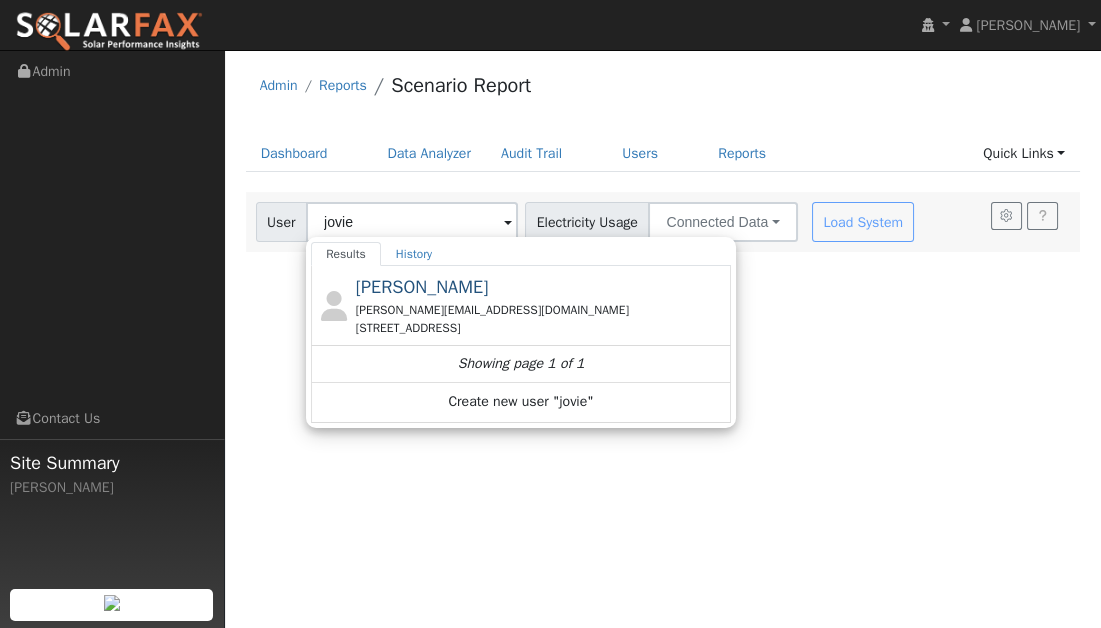 click on "[PERSON_NAME] [PERSON_NAME][EMAIL_ADDRESS][DOMAIN_NAME] [STREET_ADDRESS]" at bounding box center (541, 305) 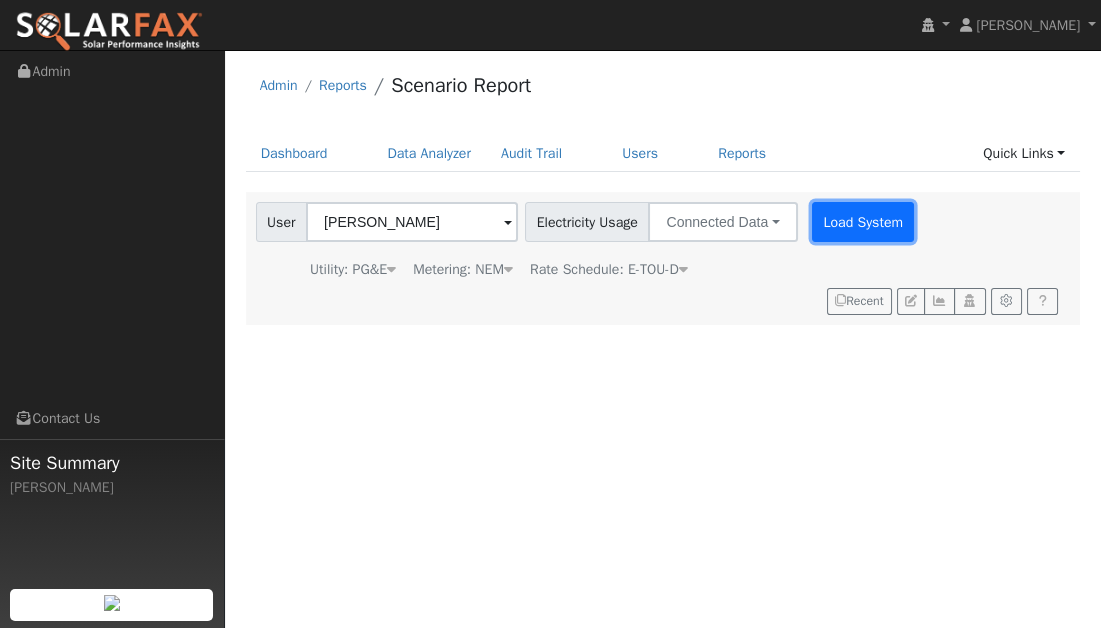 click on "Load System" at bounding box center [863, 222] 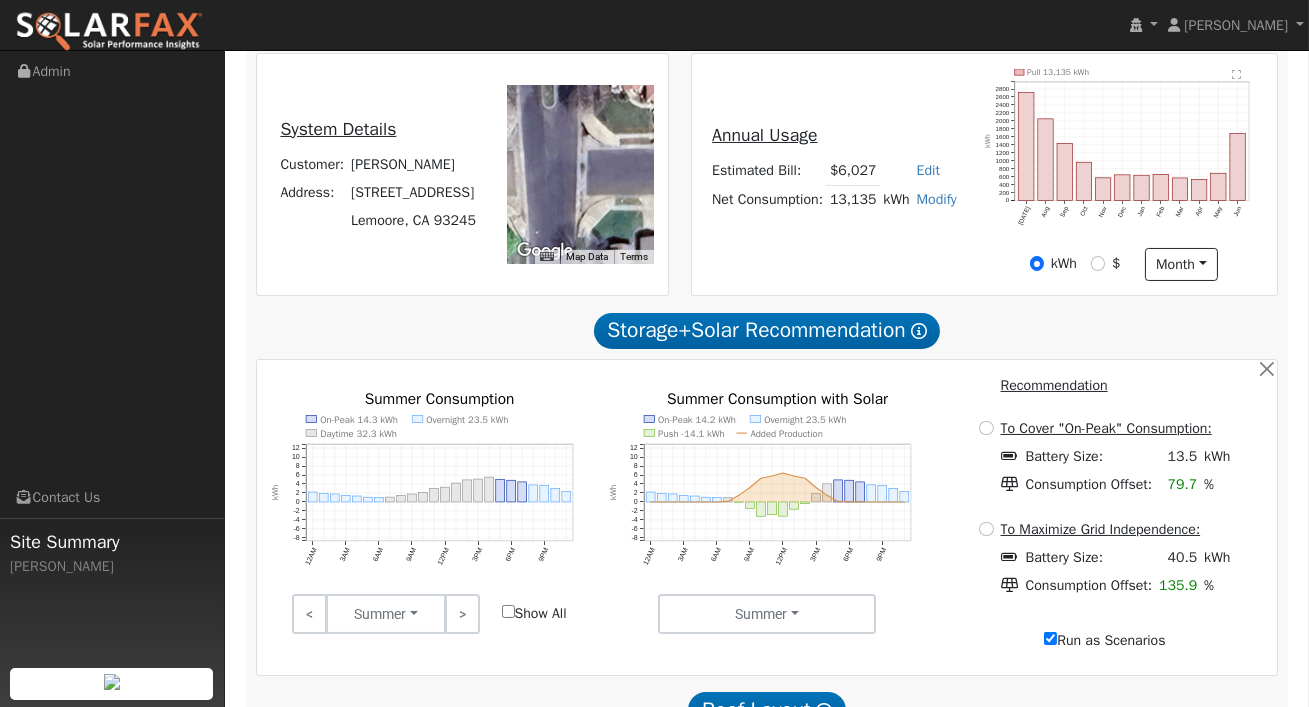scroll, scrollTop: 441, scrollLeft: 0, axis: vertical 